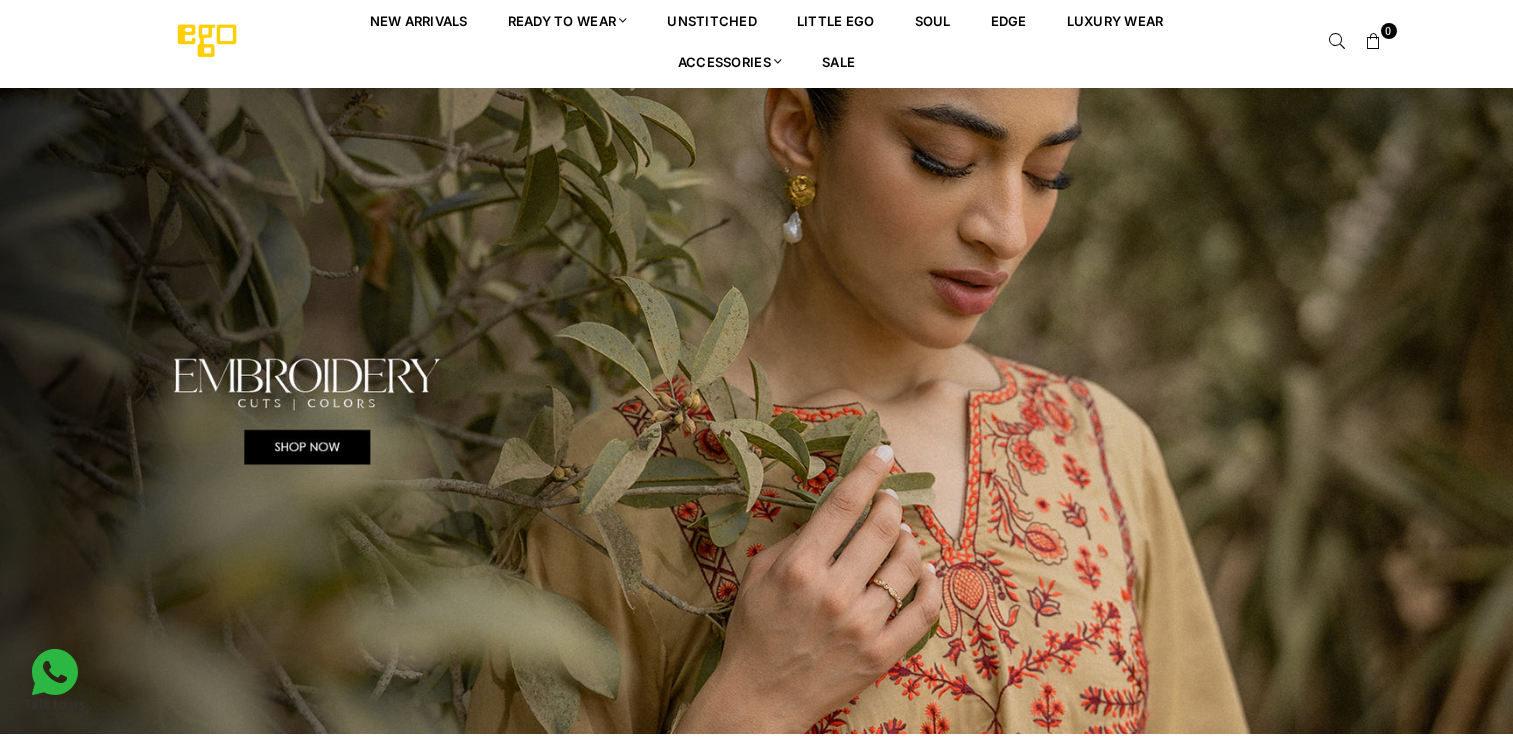 scroll, scrollTop: 0, scrollLeft: 0, axis: both 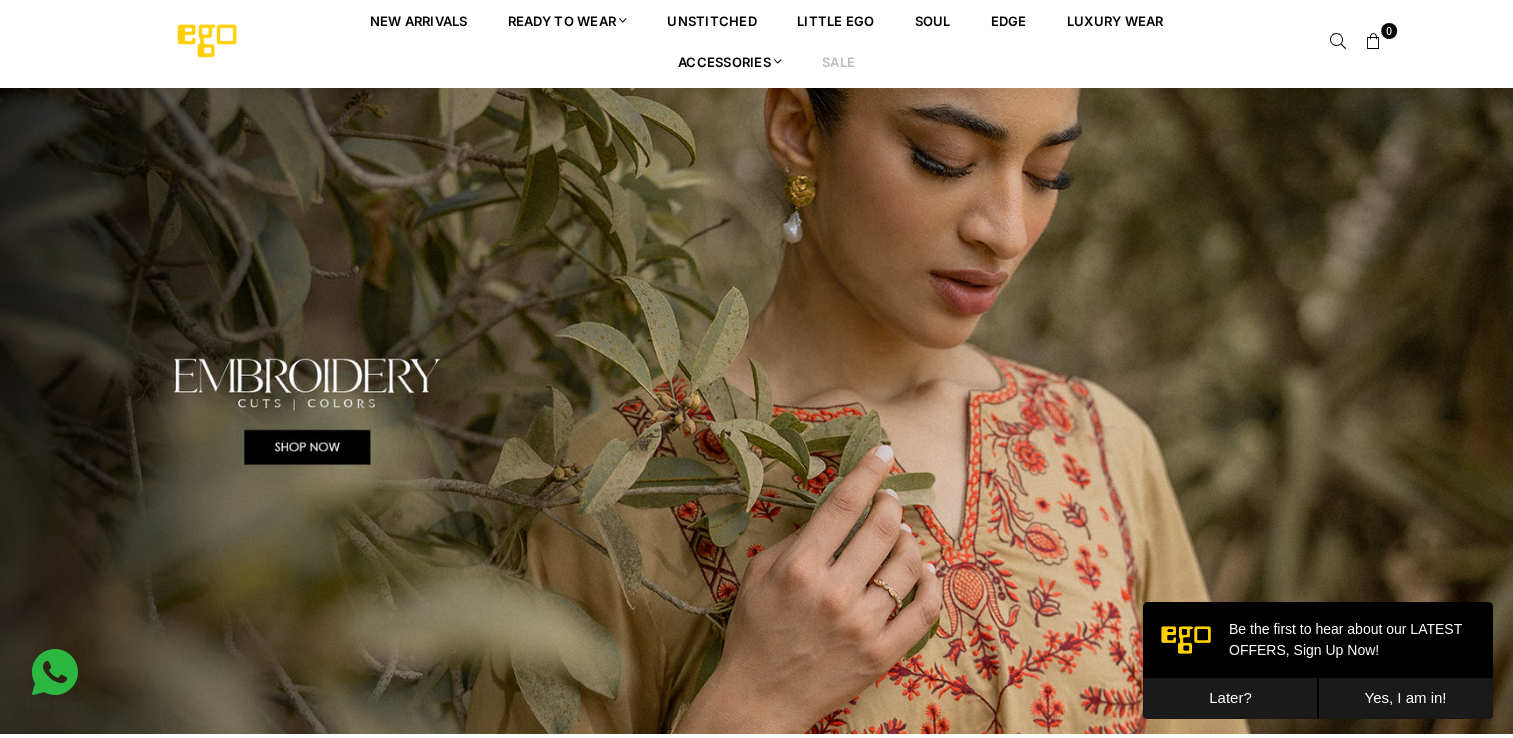 click on "Sale" at bounding box center (838, 61) 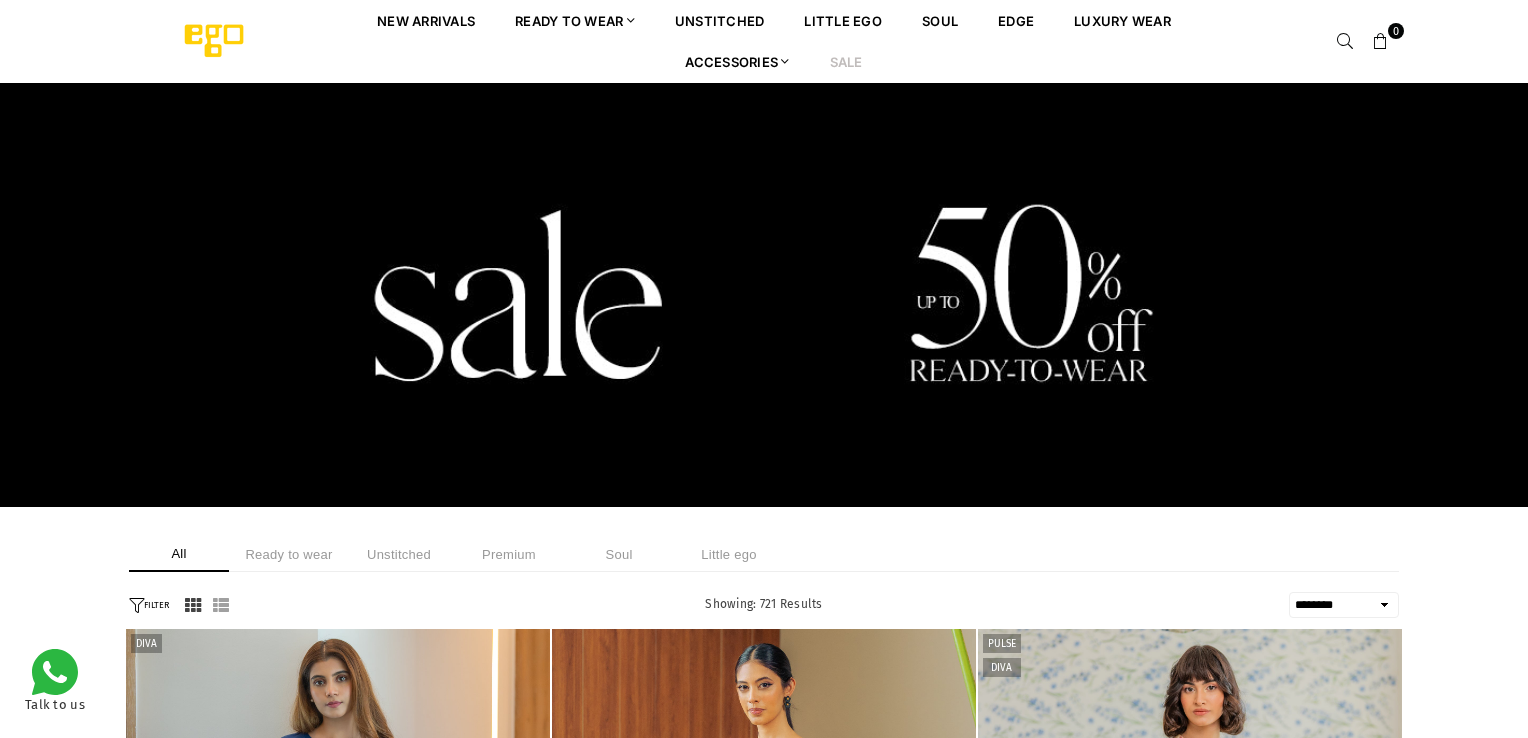 select on "******" 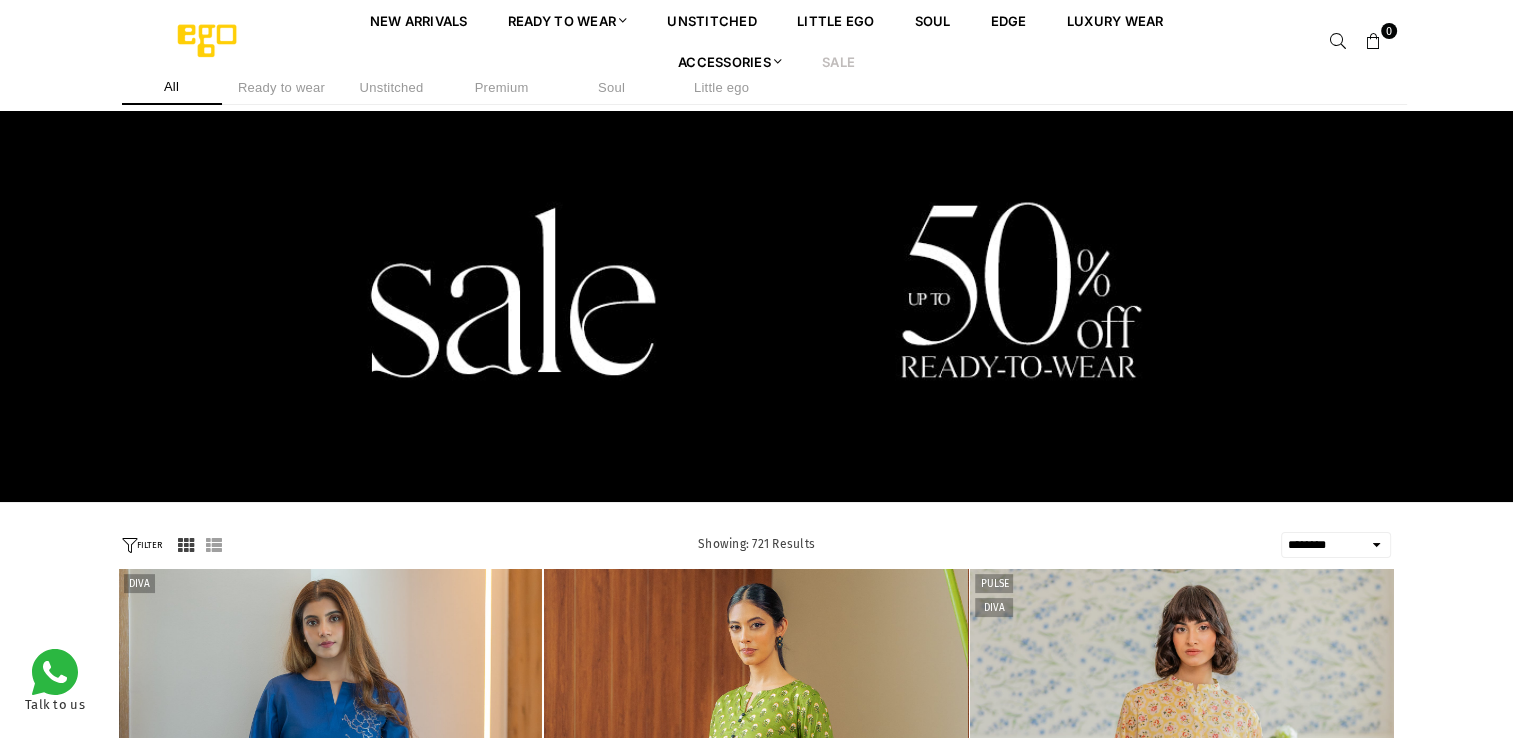 scroll, scrollTop: 682, scrollLeft: 0, axis: vertical 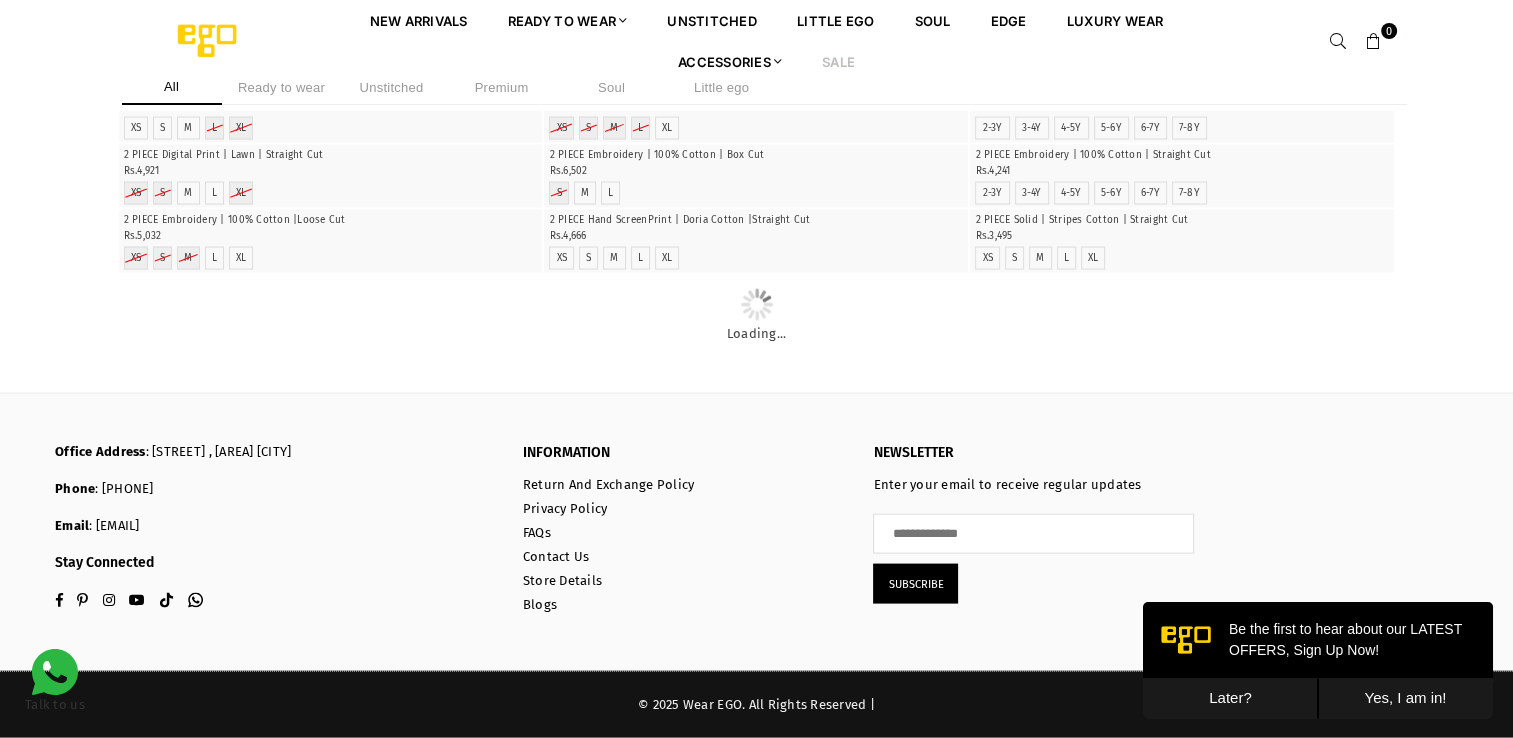click at bounding box center [1182, -180] 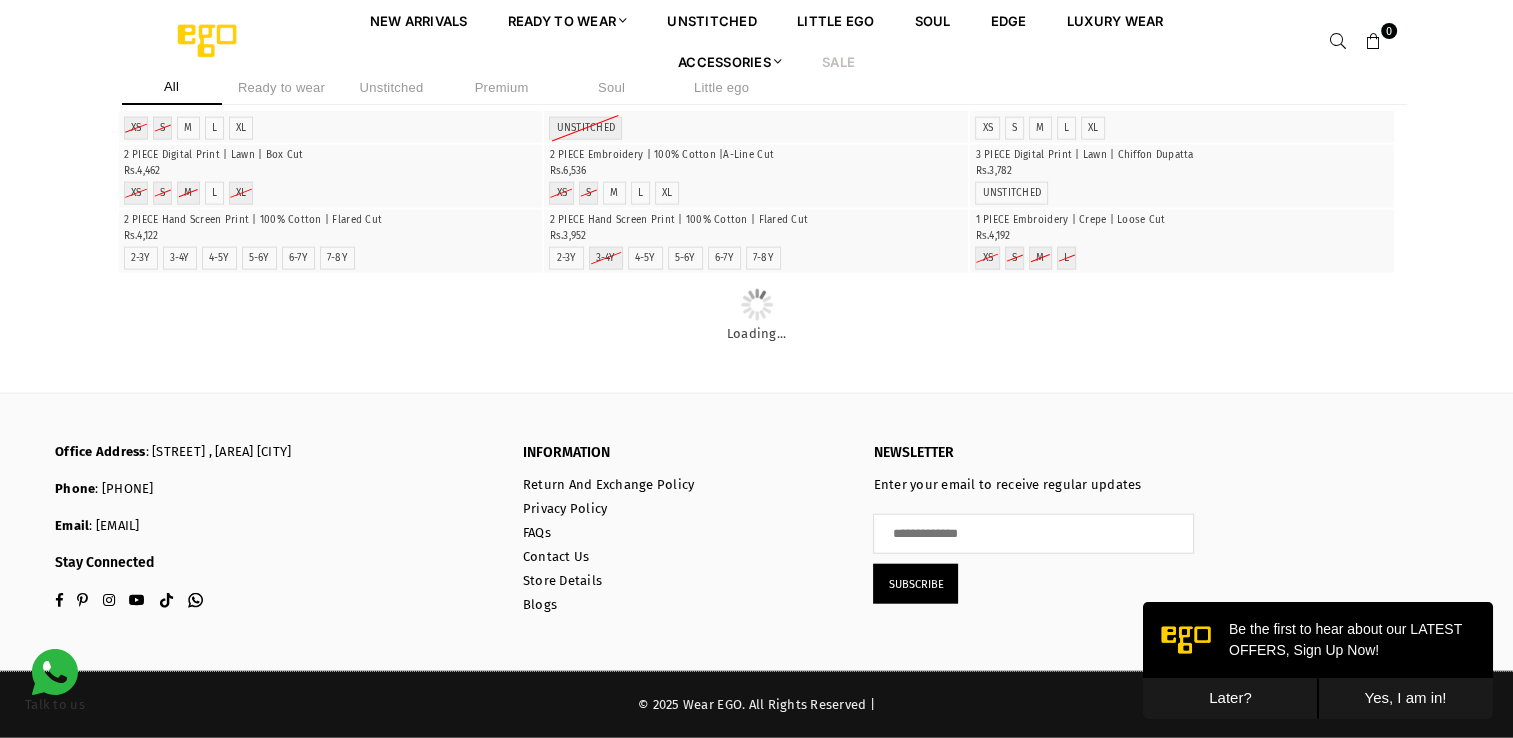 scroll, scrollTop: 17794, scrollLeft: 0, axis: vertical 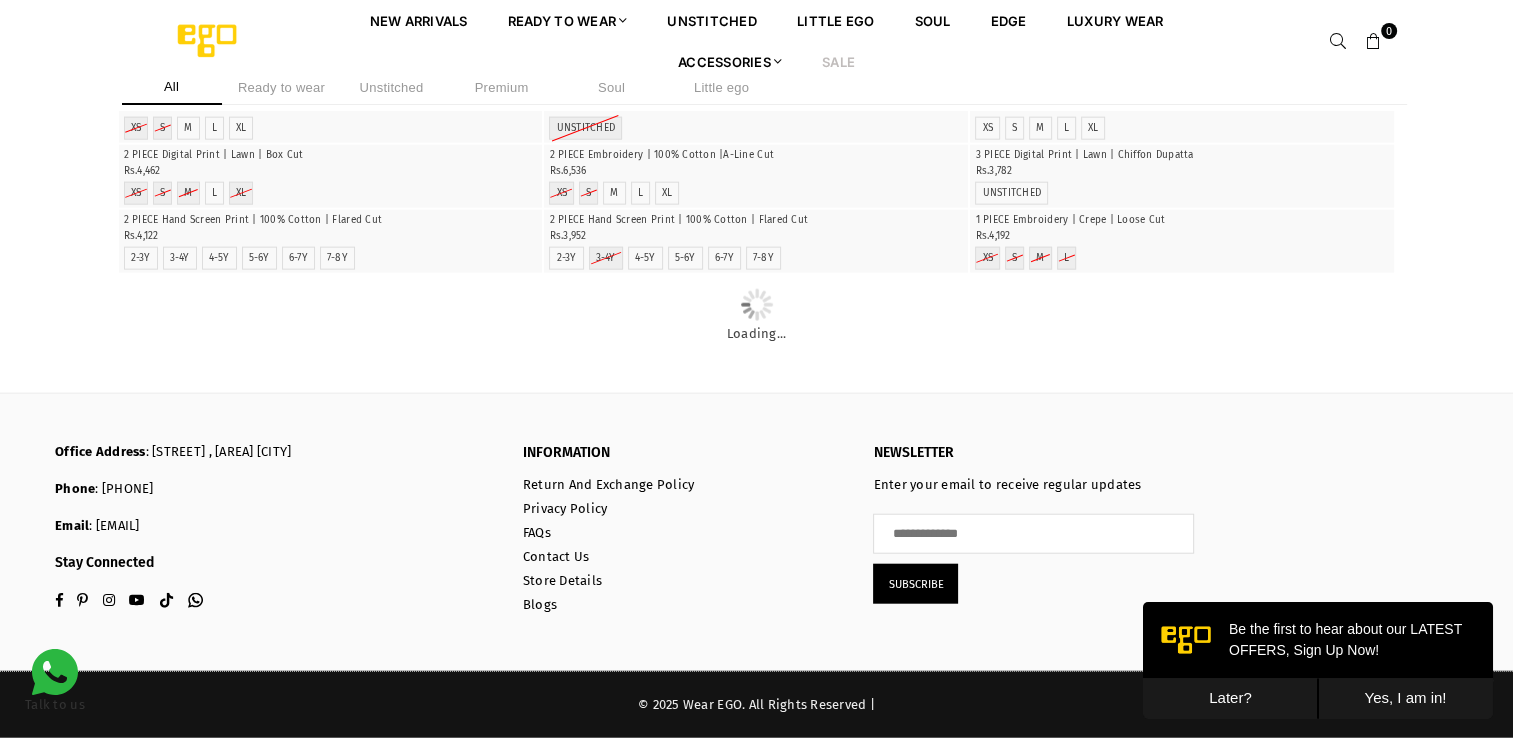 click on "Later?" at bounding box center [1230, 698] 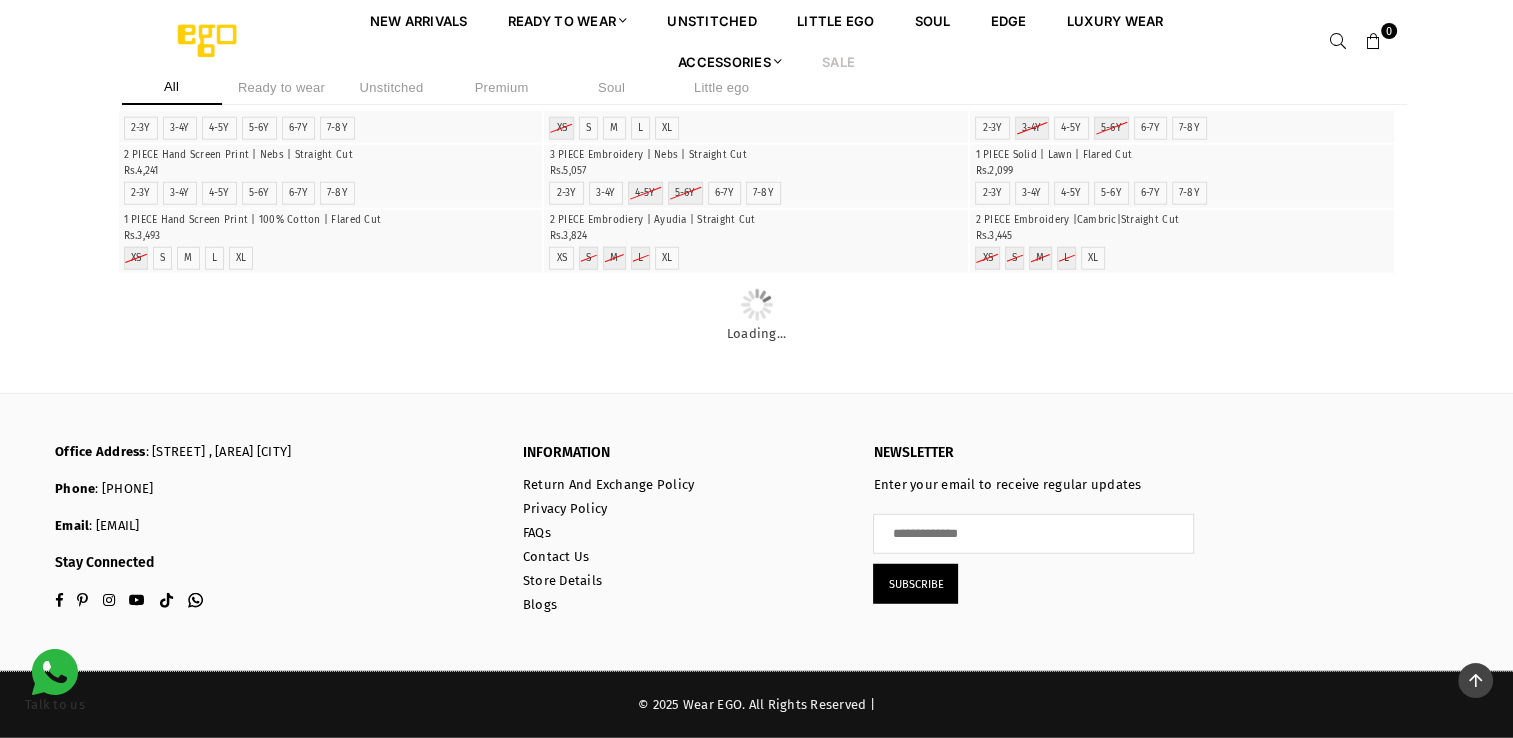 scroll, scrollTop: 22094, scrollLeft: 0, axis: vertical 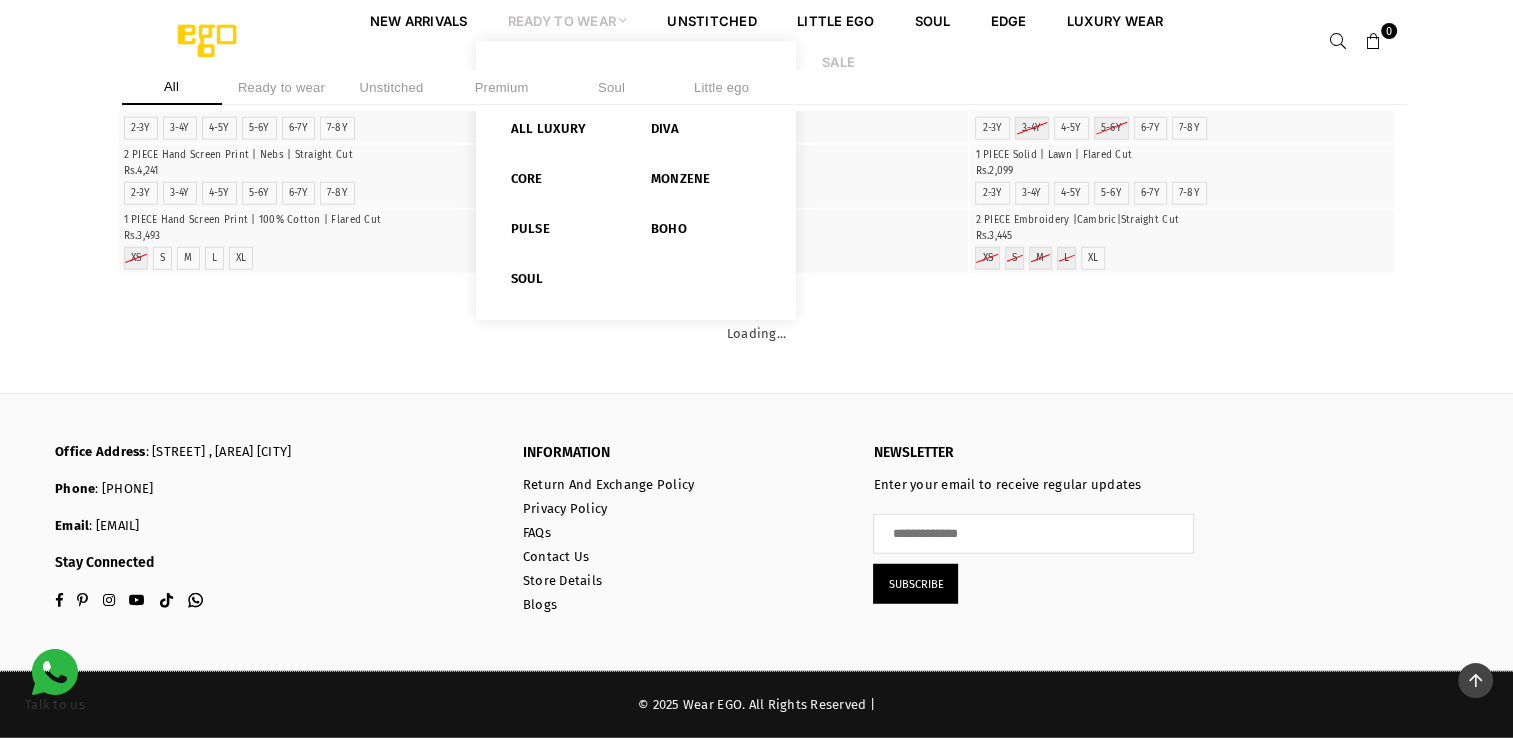 click on "Ready to Wear" at bounding box center (568, 20) 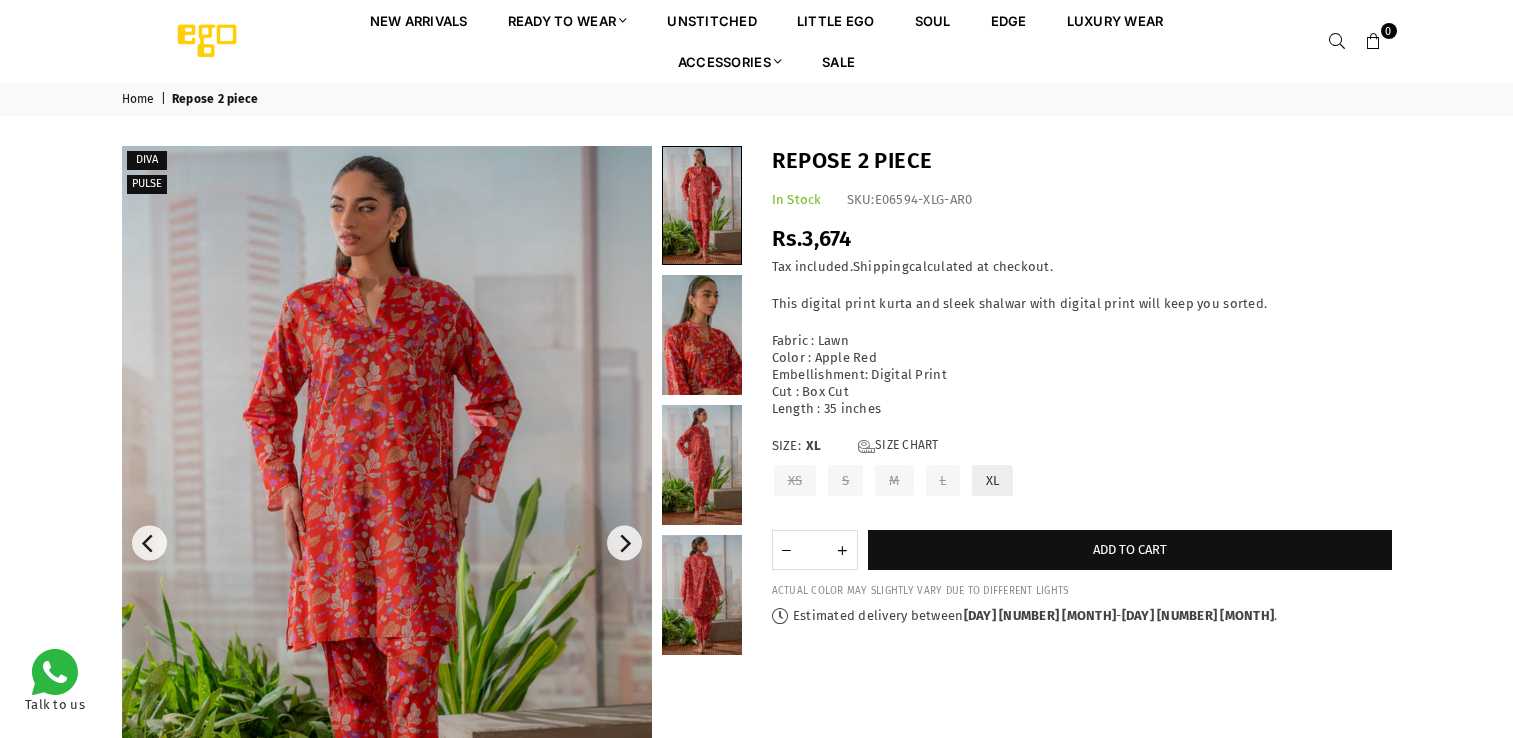 scroll, scrollTop: 0, scrollLeft: 0, axis: both 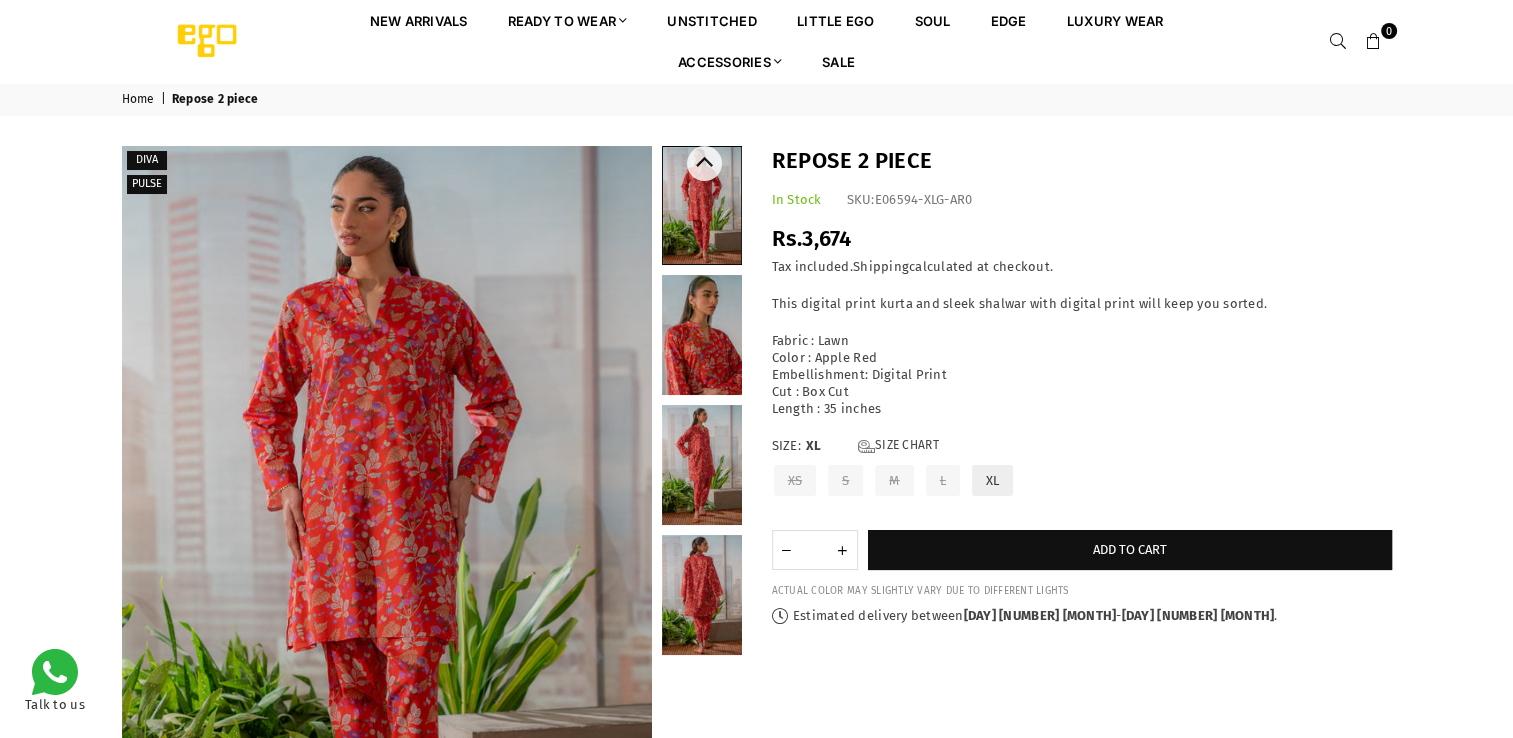 click at bounding box center [702, 335] 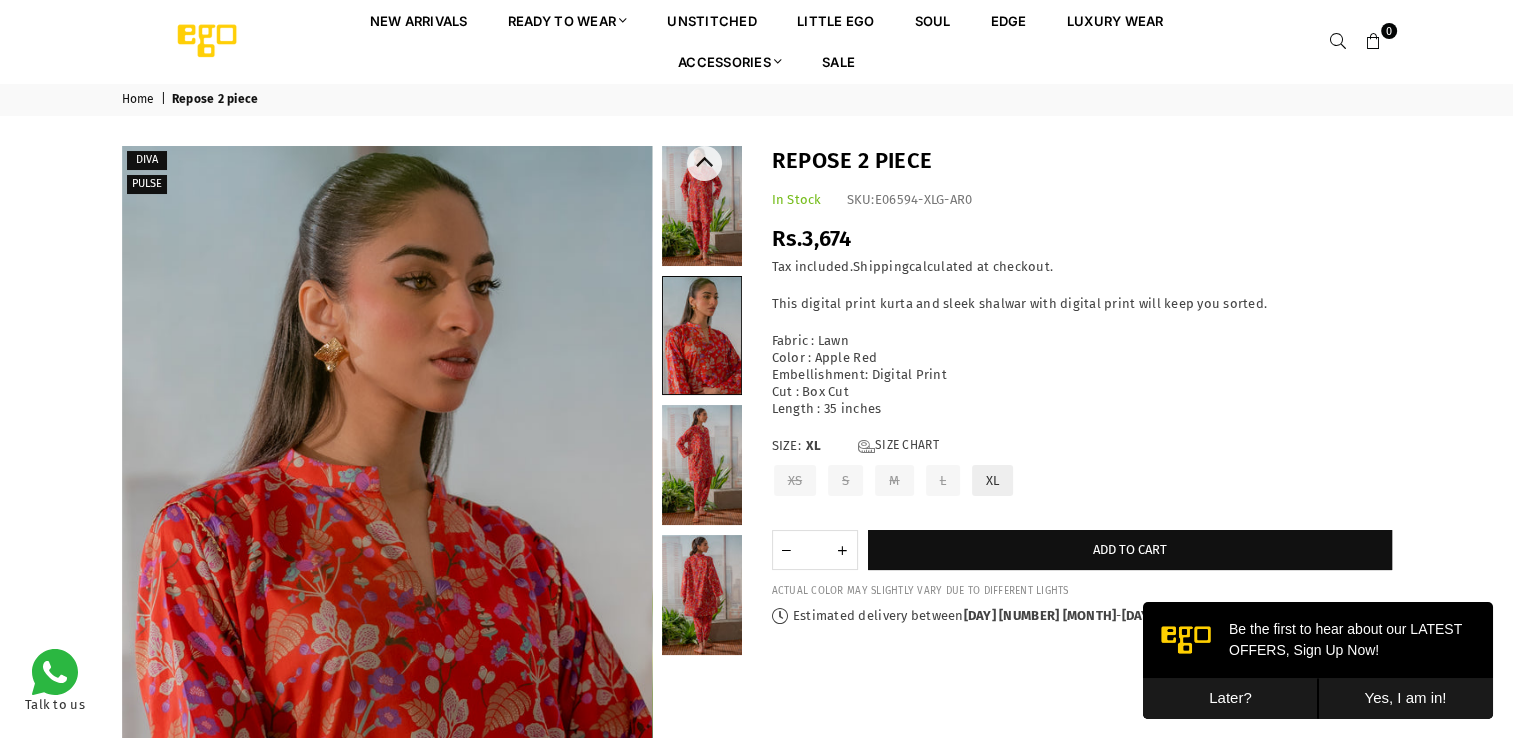 scroll, scrollTop: 0, scrollLeft: 0, axis: both 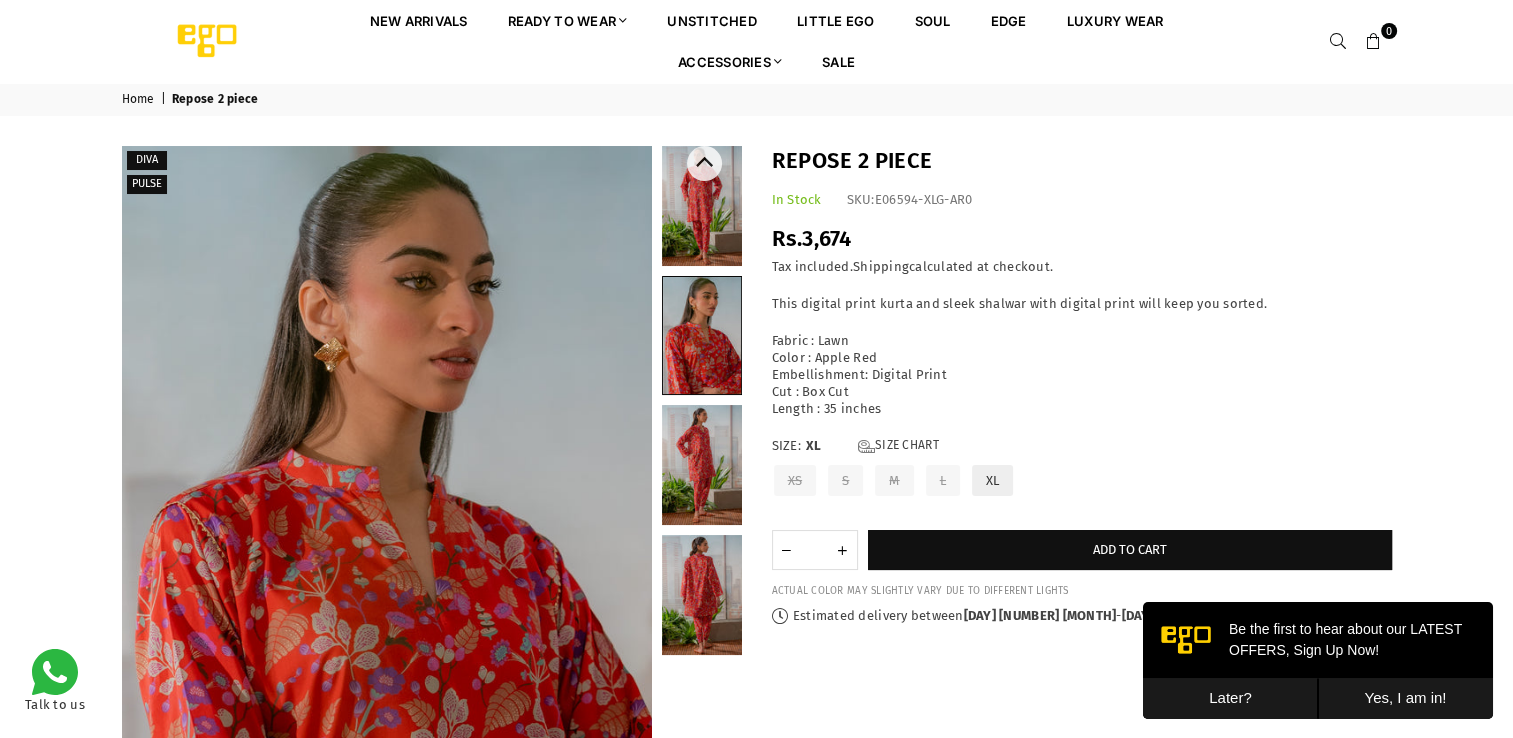 click at bounding box center [702, 465] 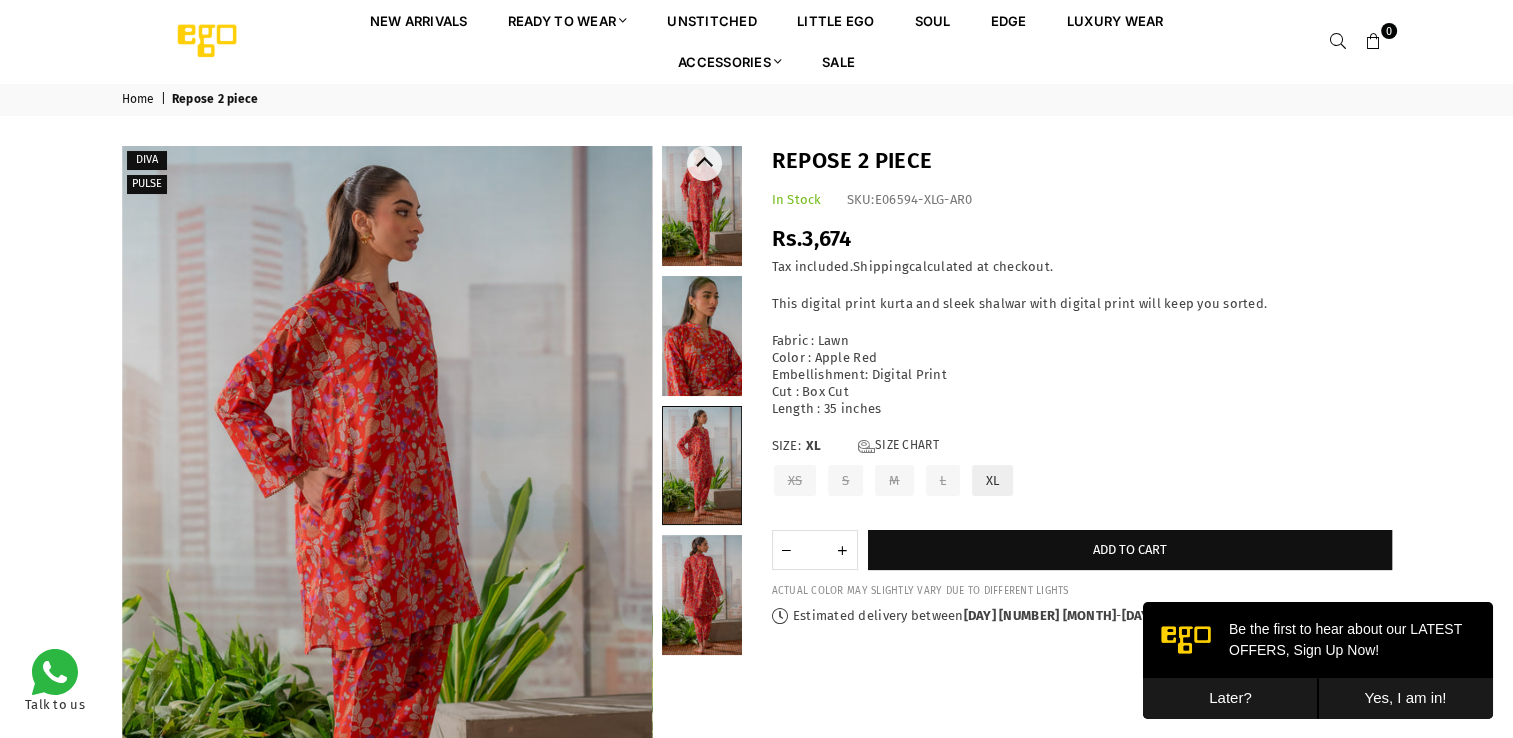 click at bounding box center (702, 595) 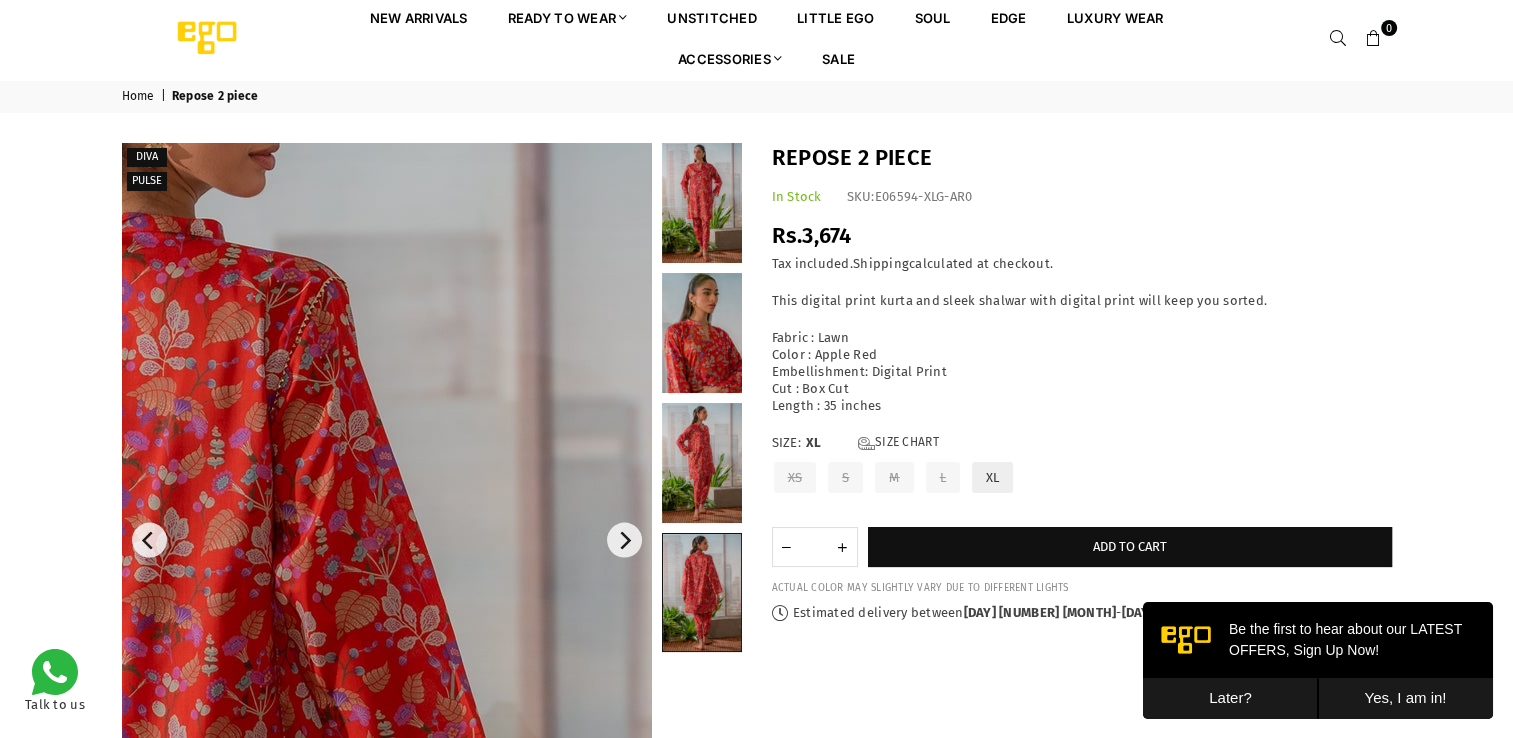 scroll, scrollTop: 0, scrollLeft: 0, axis: both 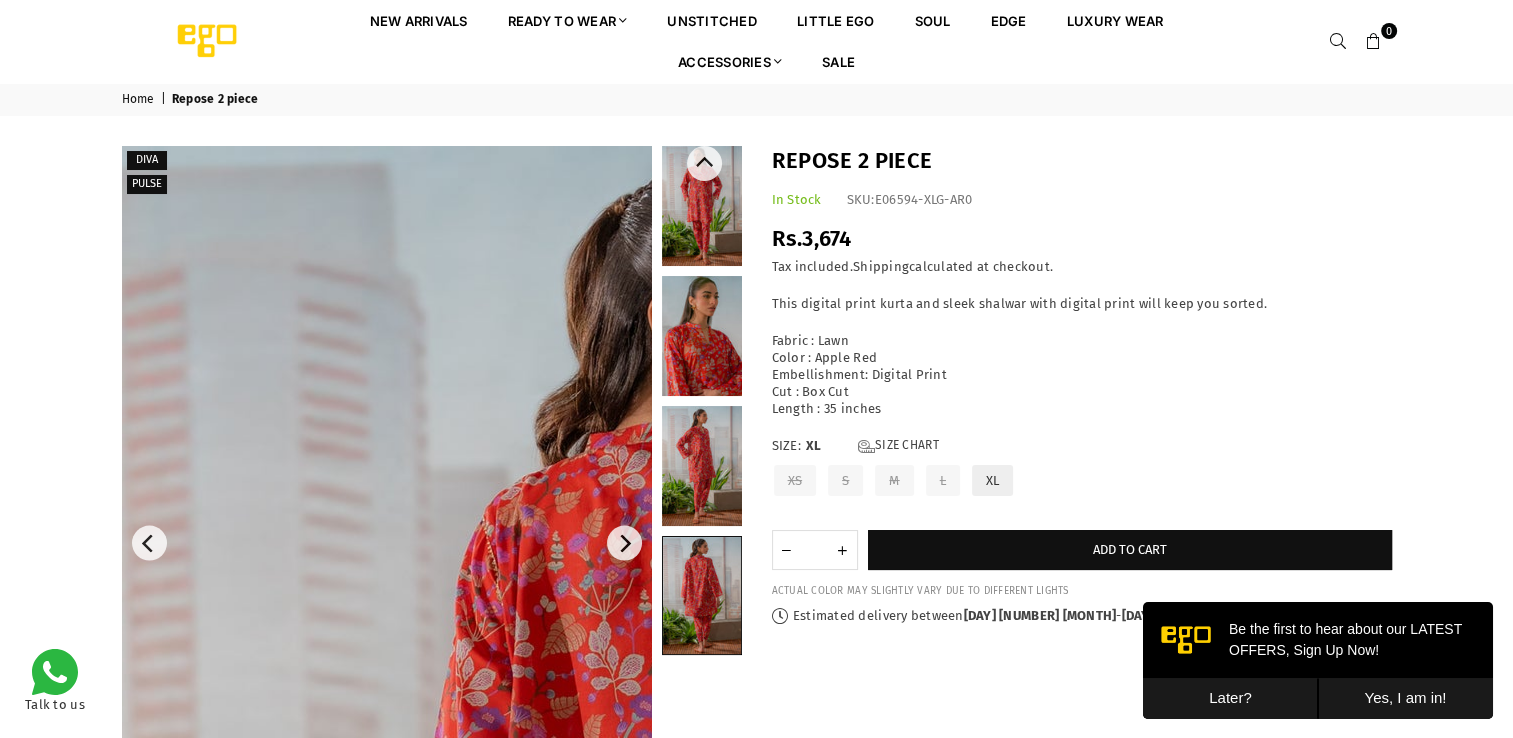 click at bounding box center (702, 336) 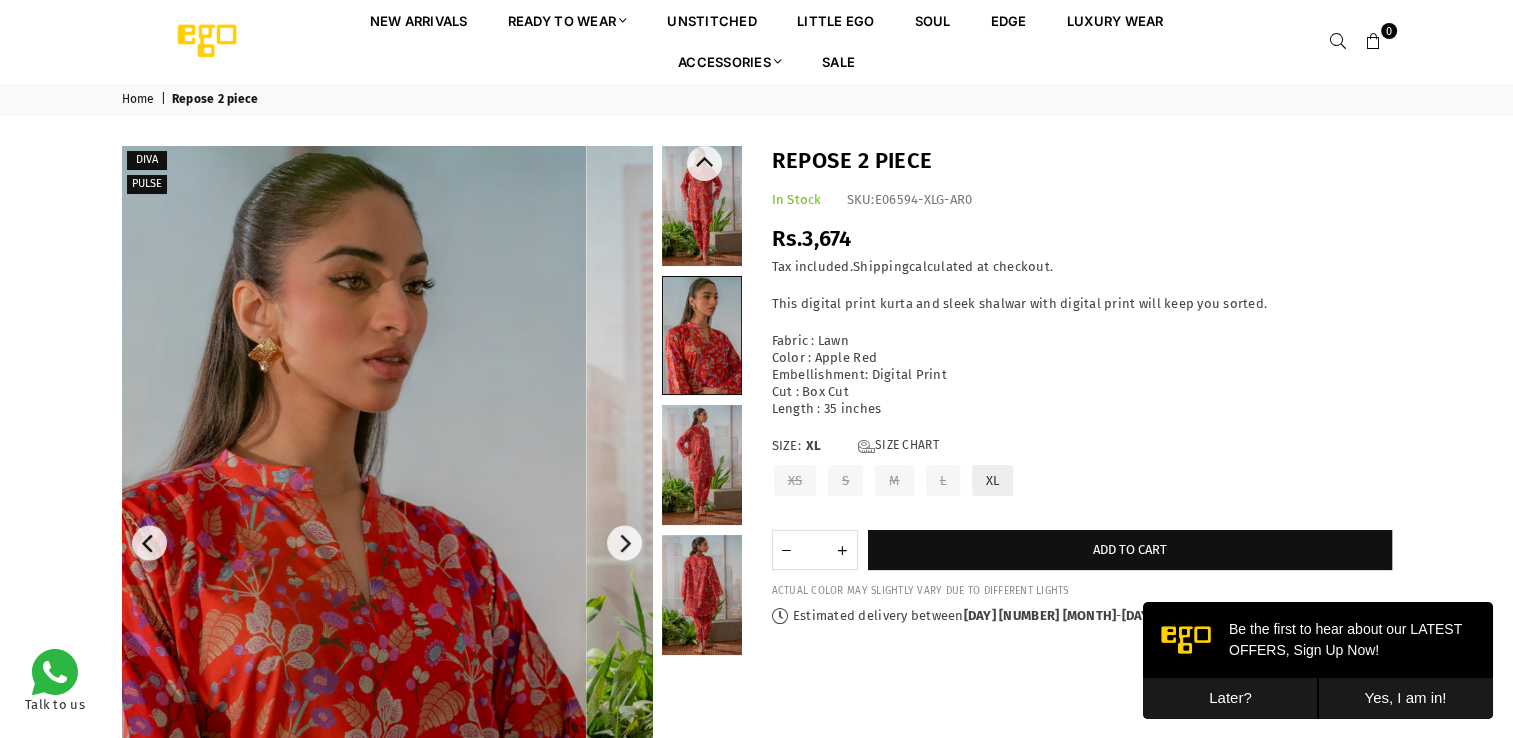 click at bounding box center (702, 206) 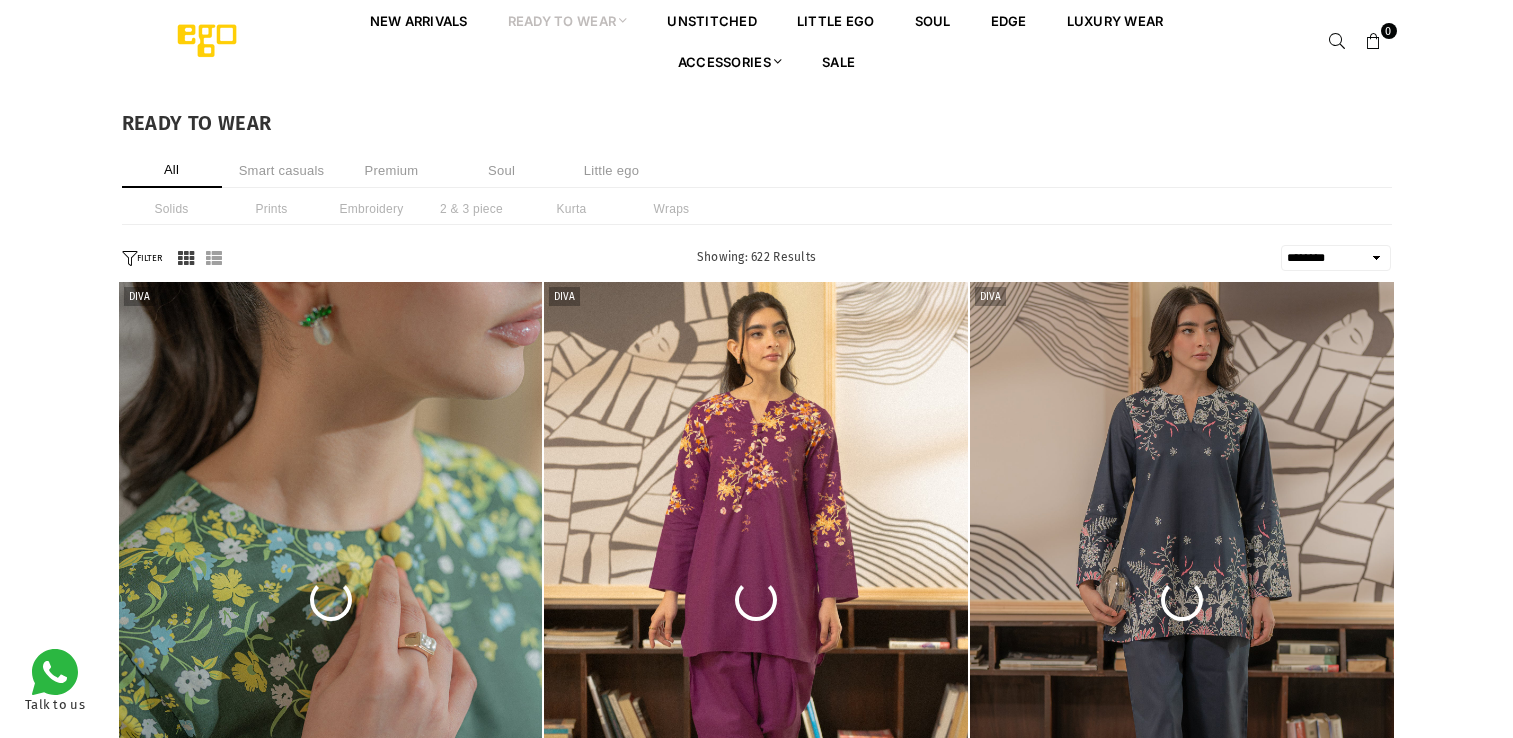 select on "******" 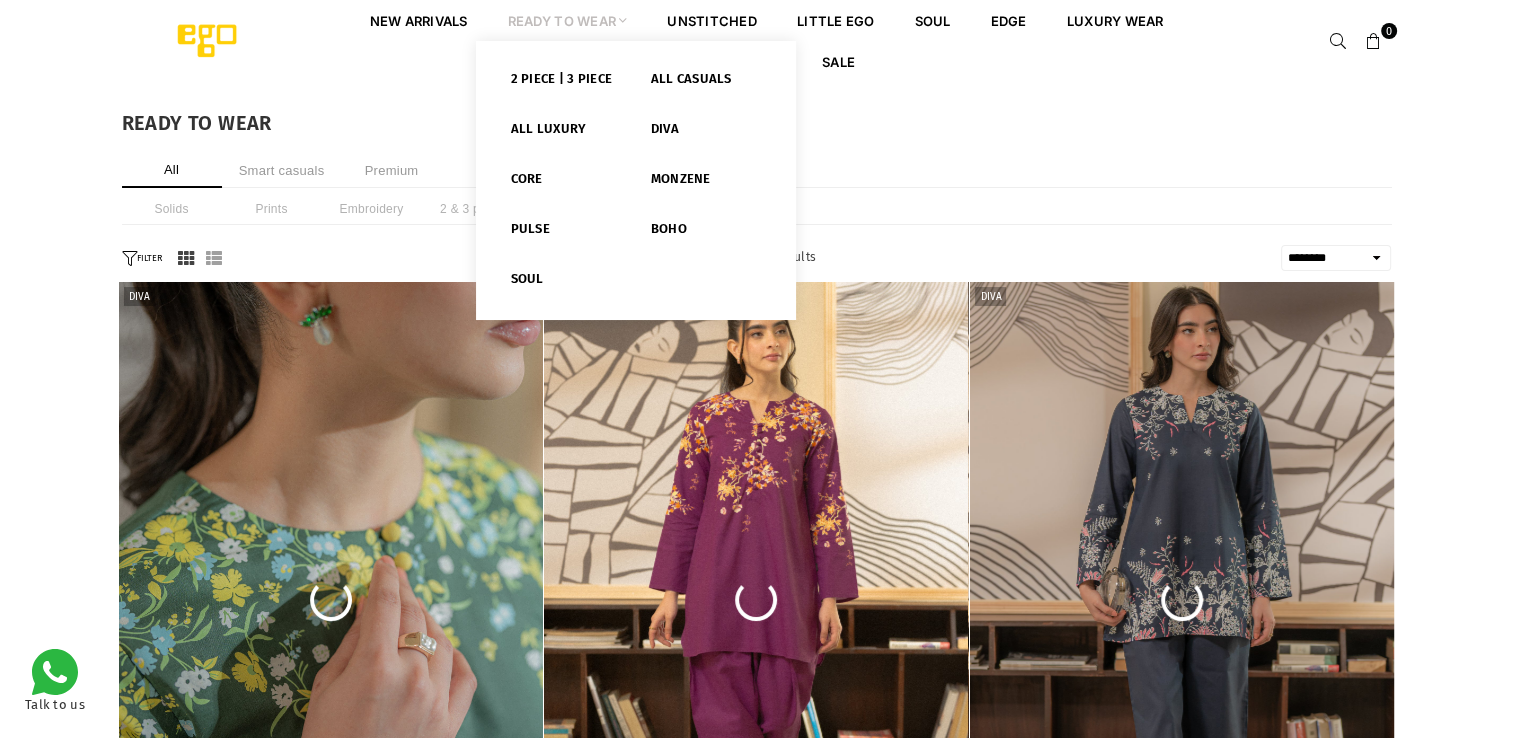 scroll, scrollTop: 0, scrollLeft: 0, axis: both 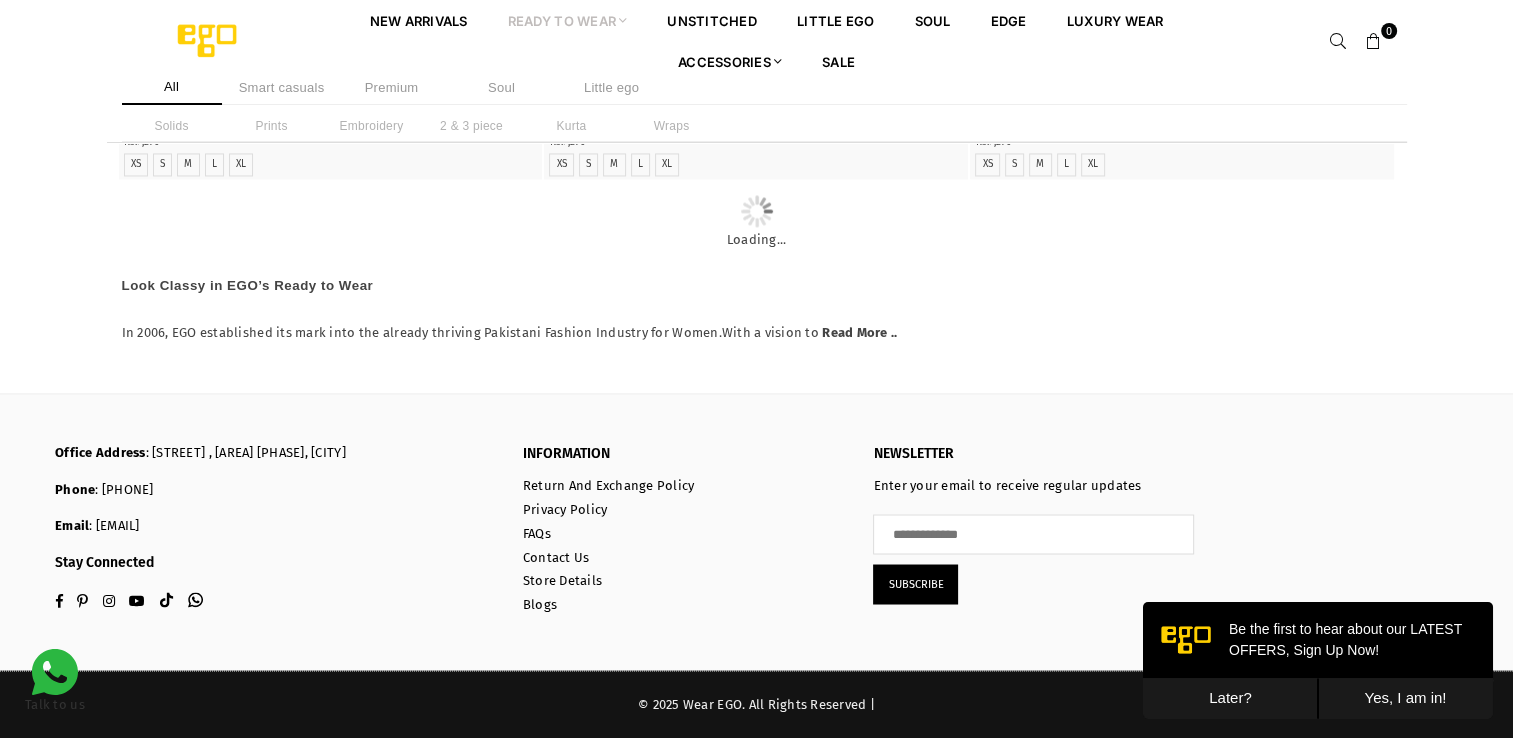 click on "Later?" at bounding box center (1230, 698) 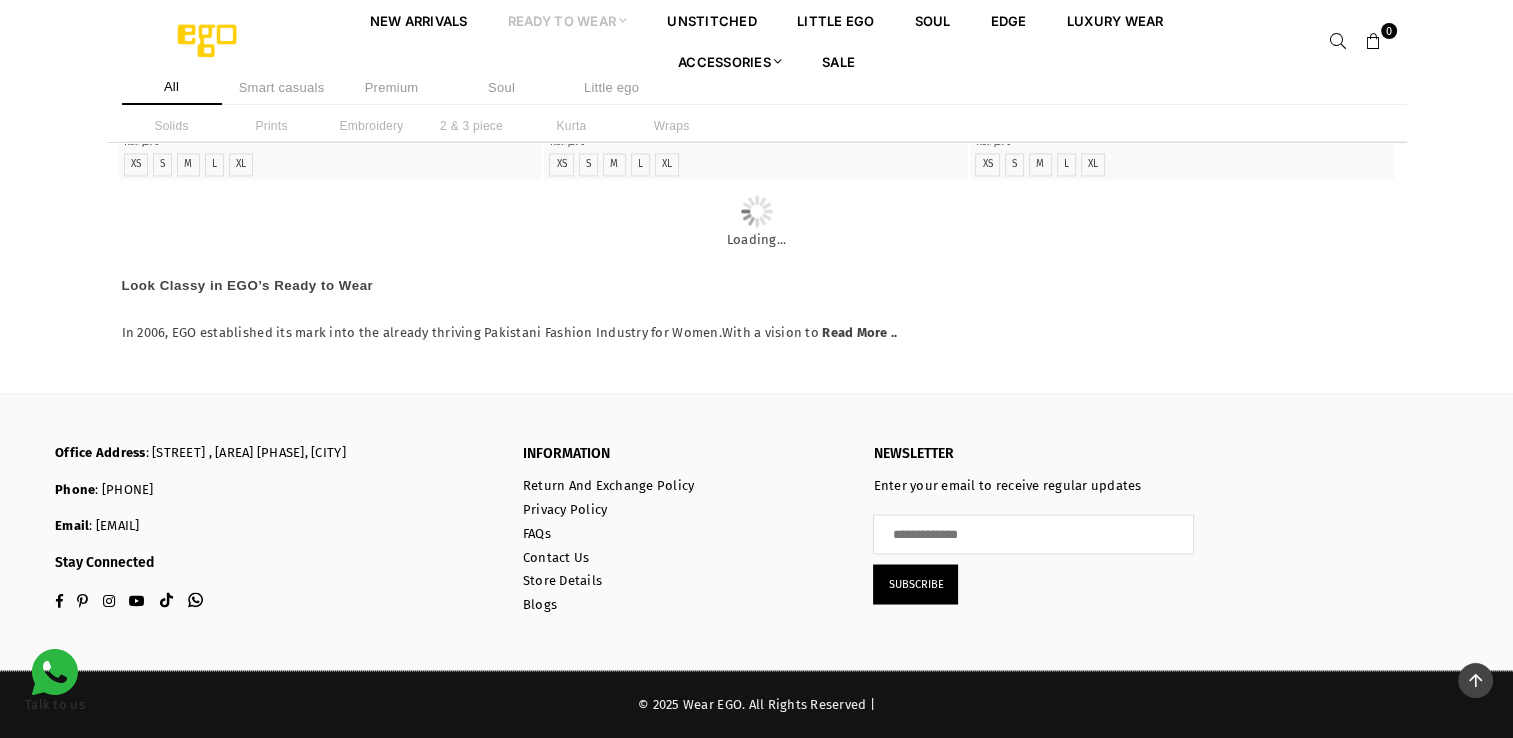 scroll, scrollTop: 5801, scrollLeft: 0, axis: vertical 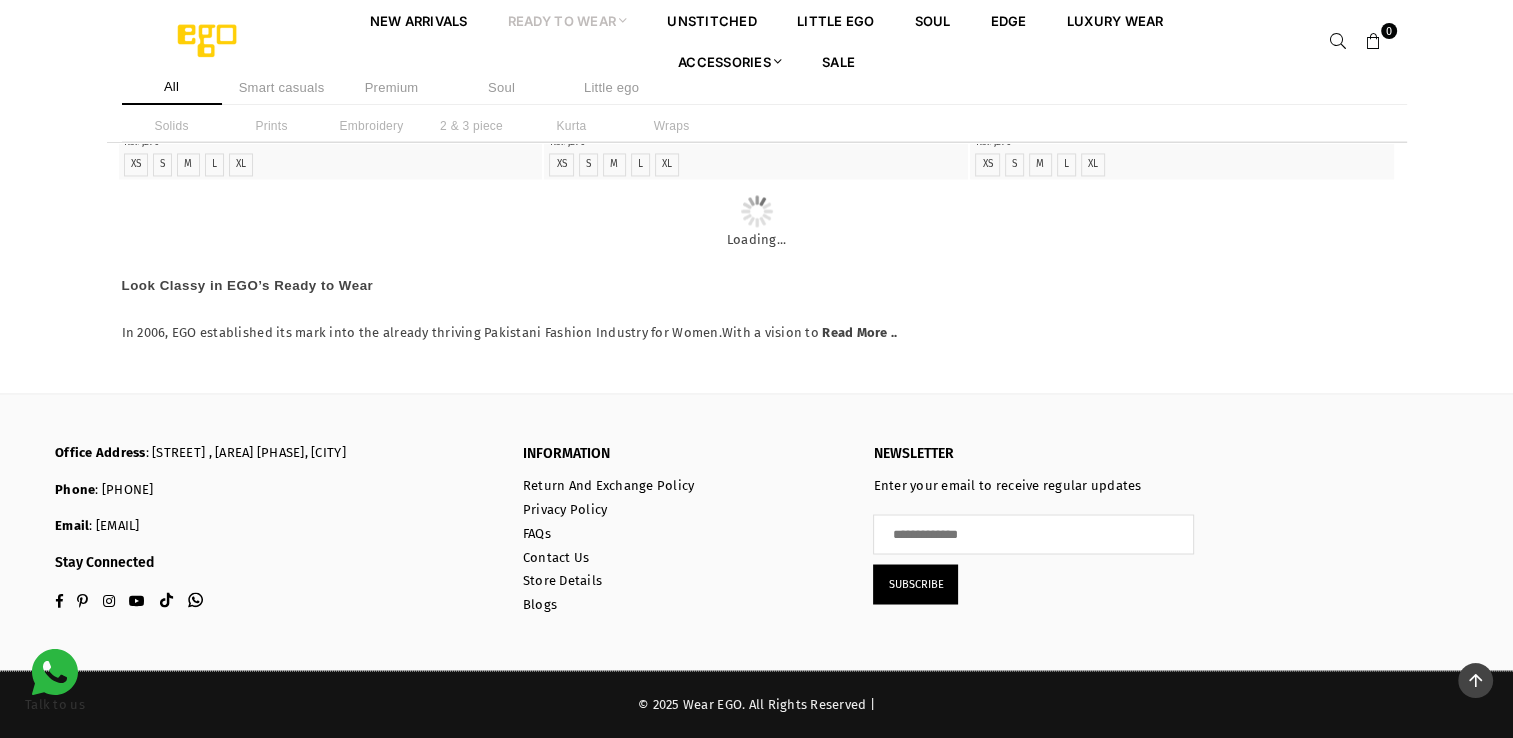 click at bounding box center [1182, 51] 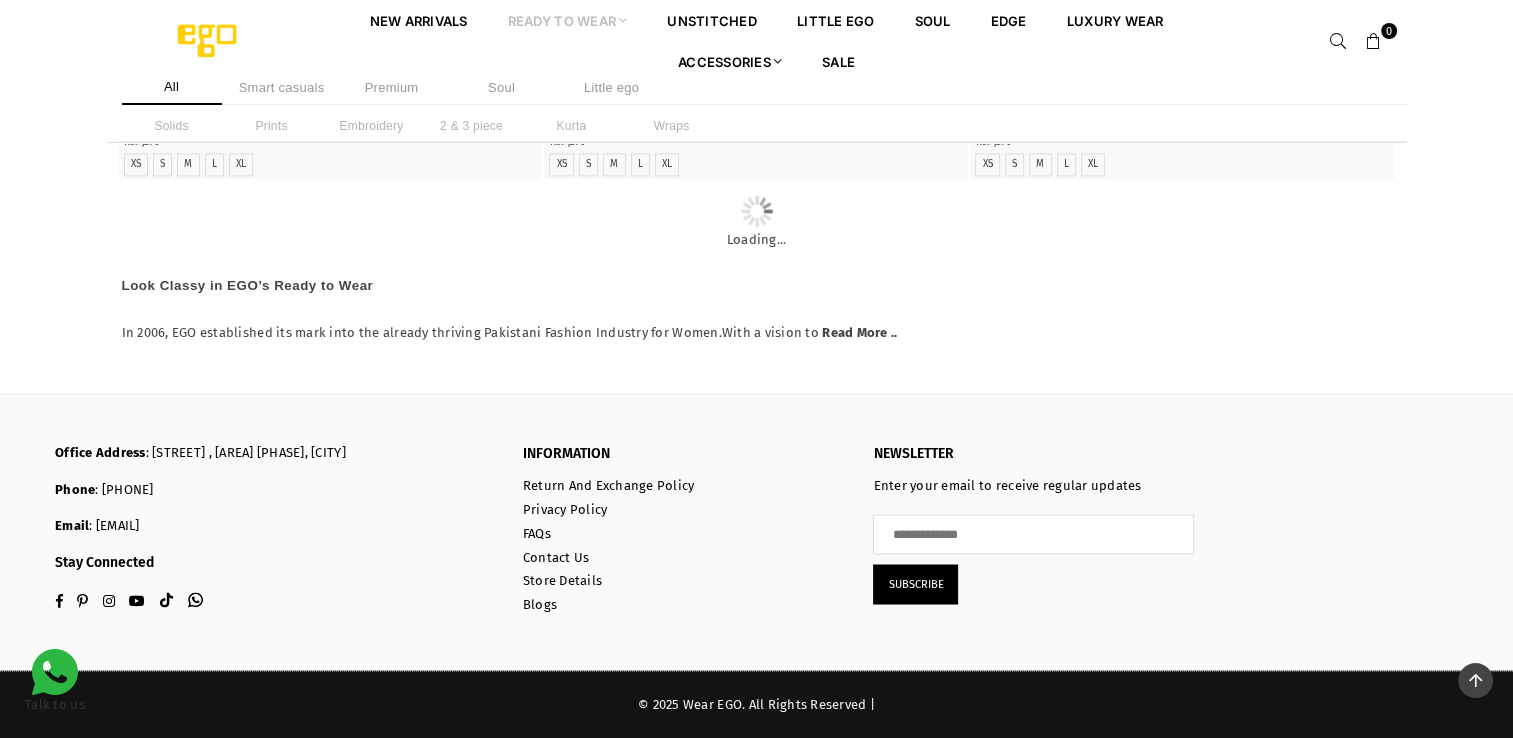 scroll, scrollTop: 7738, scrollLeft: 0, axis: vertical 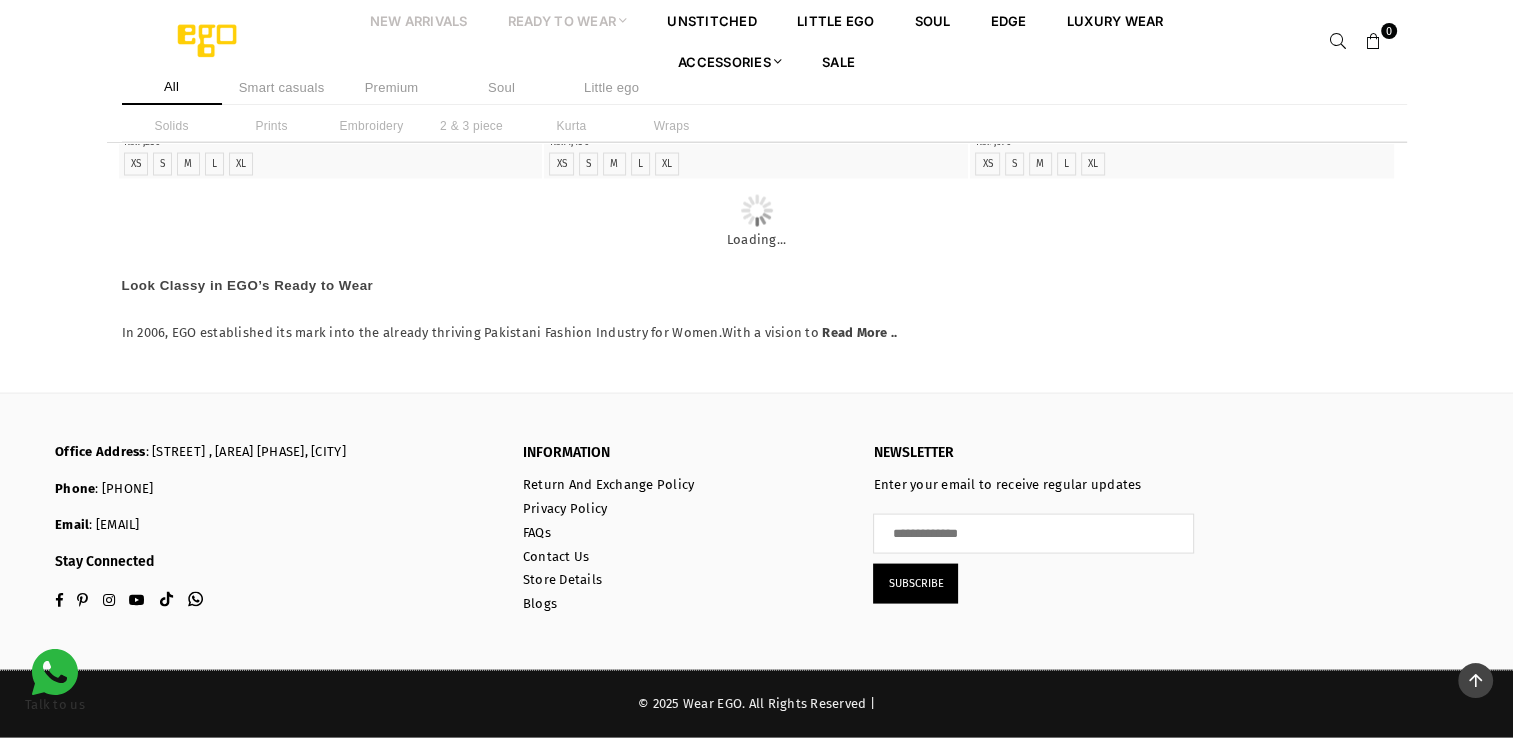 click on "New Arrivals" at bounding box center [419, 20] 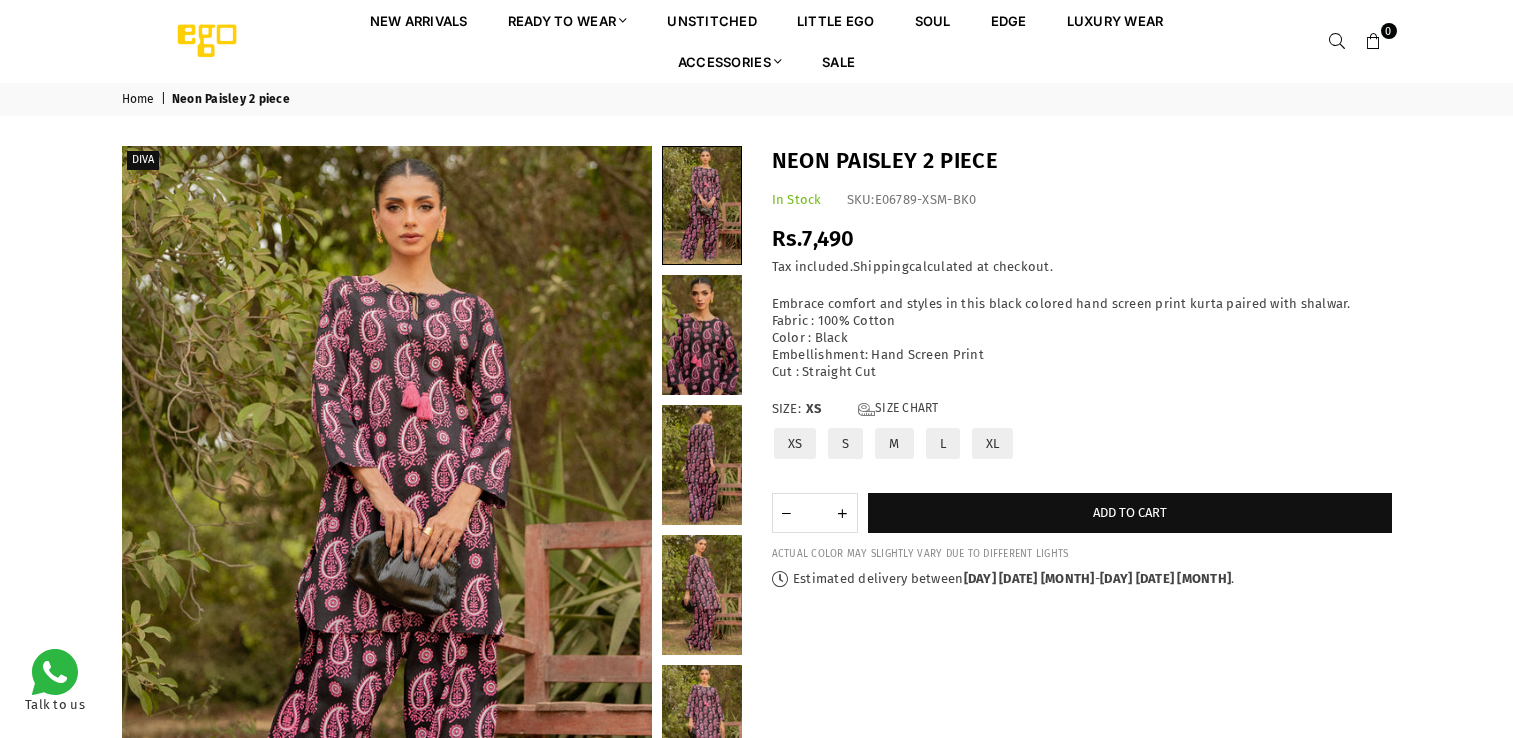 scroll, scrollTop: 0, scrollLeft: 0, axis: both 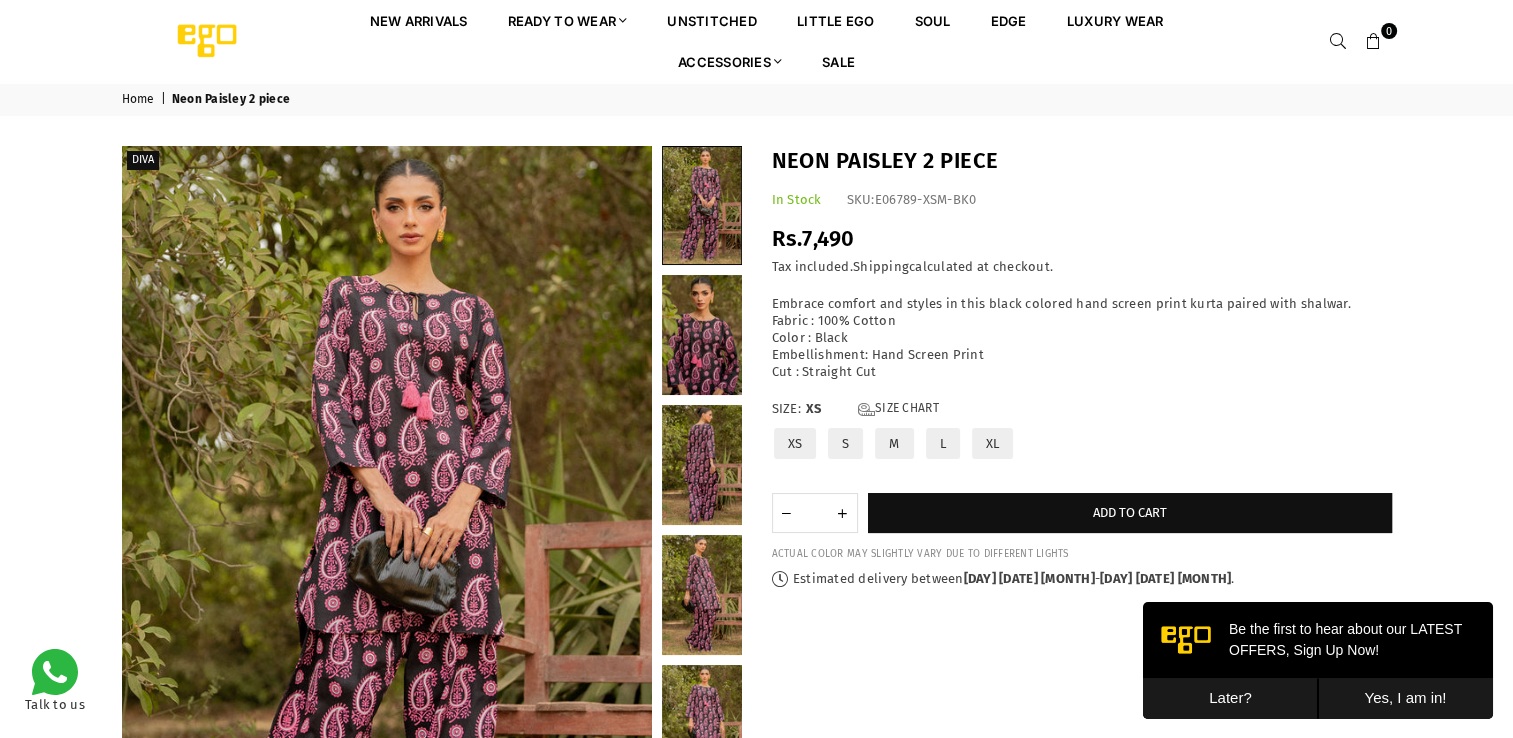 click on "Later?" at bounding box center (1230, 698) 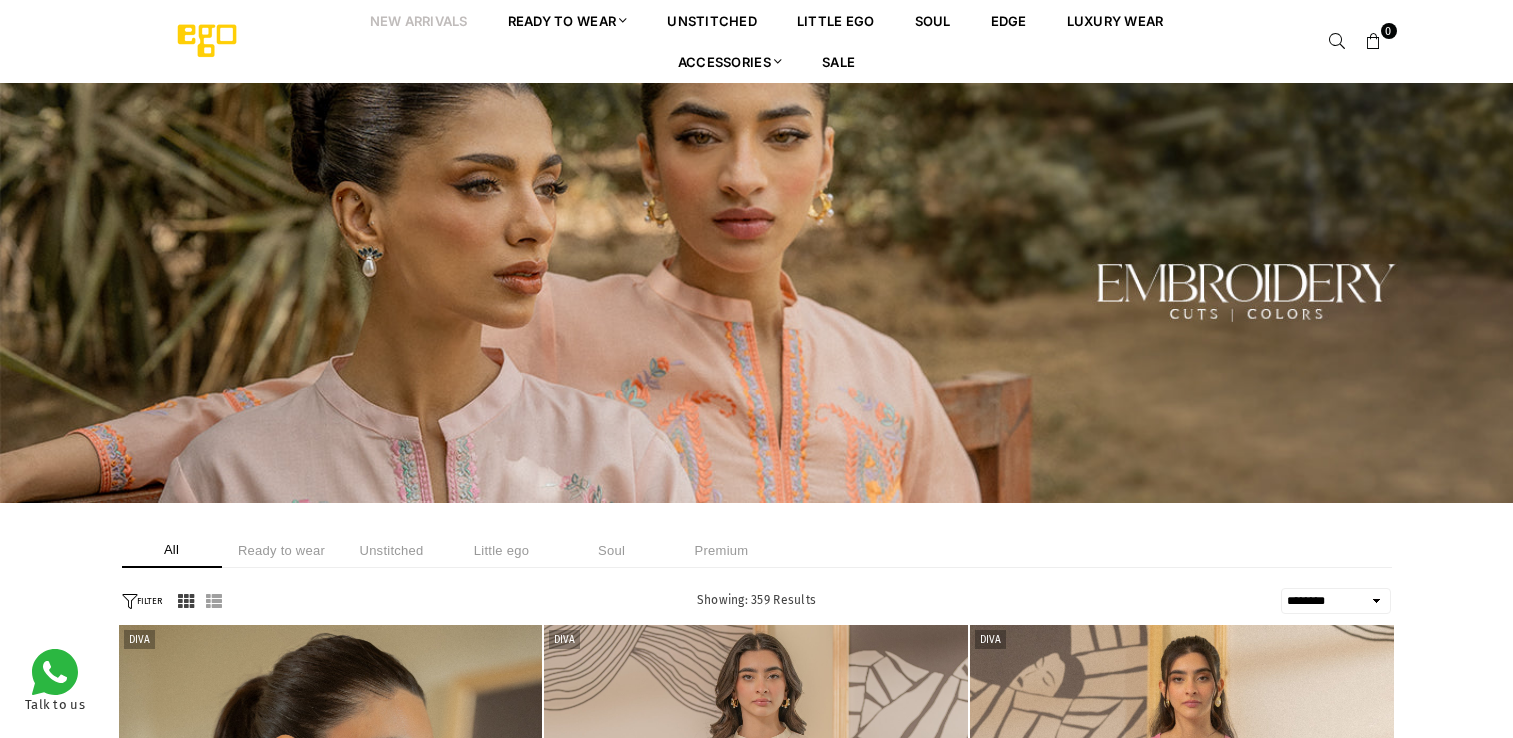 select on "******" 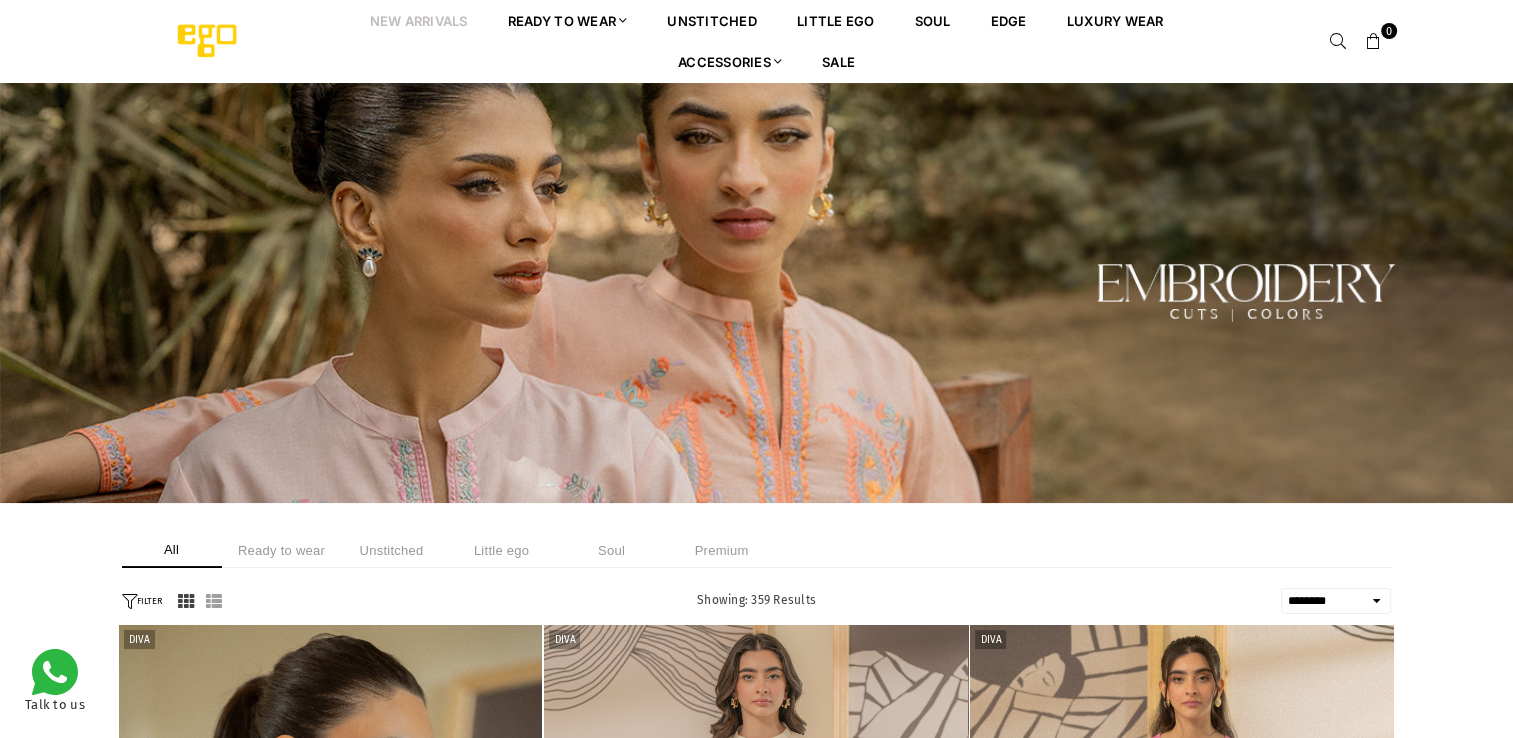 scroll, scrollTop: 0, scrollLeft: 0, axis: both 